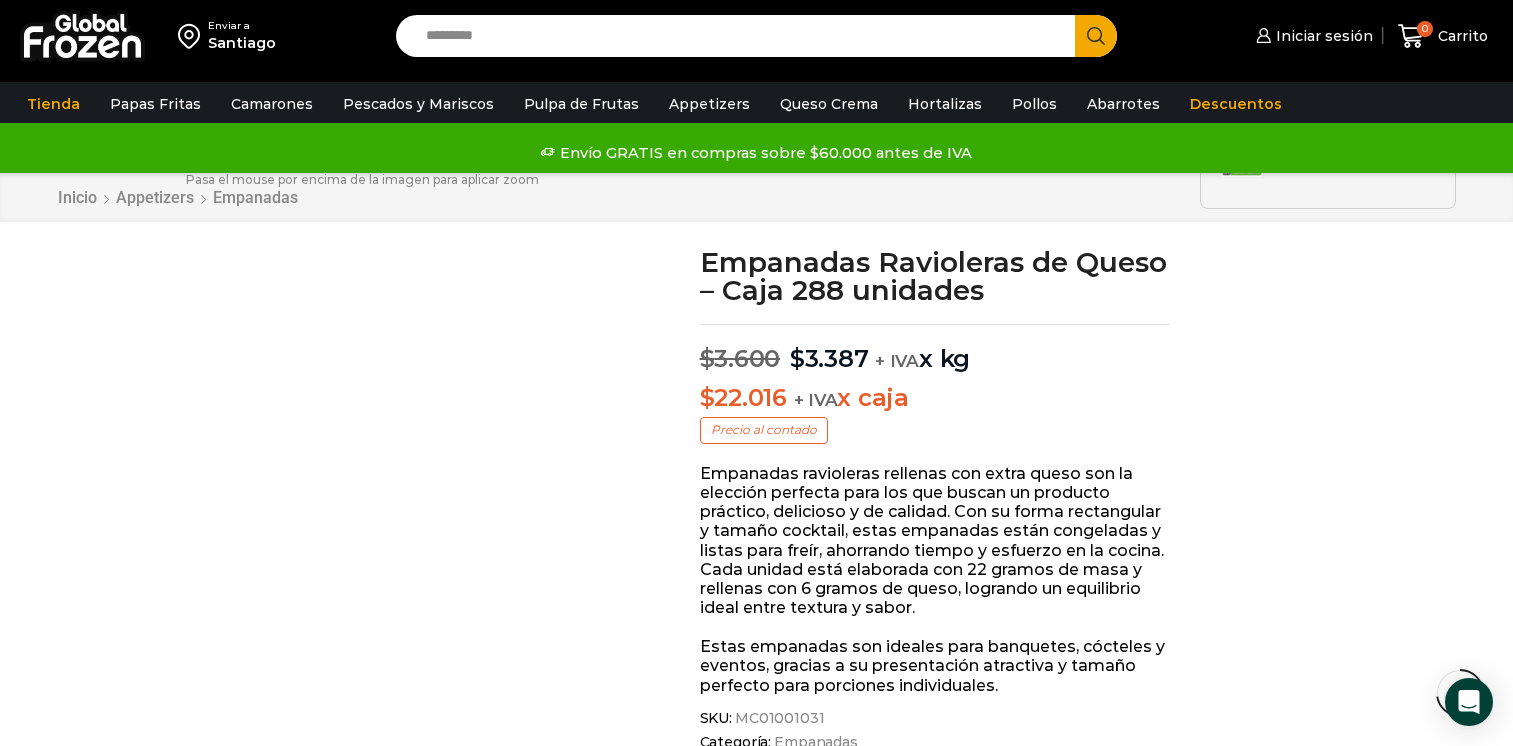 scroll, scrollTop: 1400, scrollLeft: 0, axis: vertical 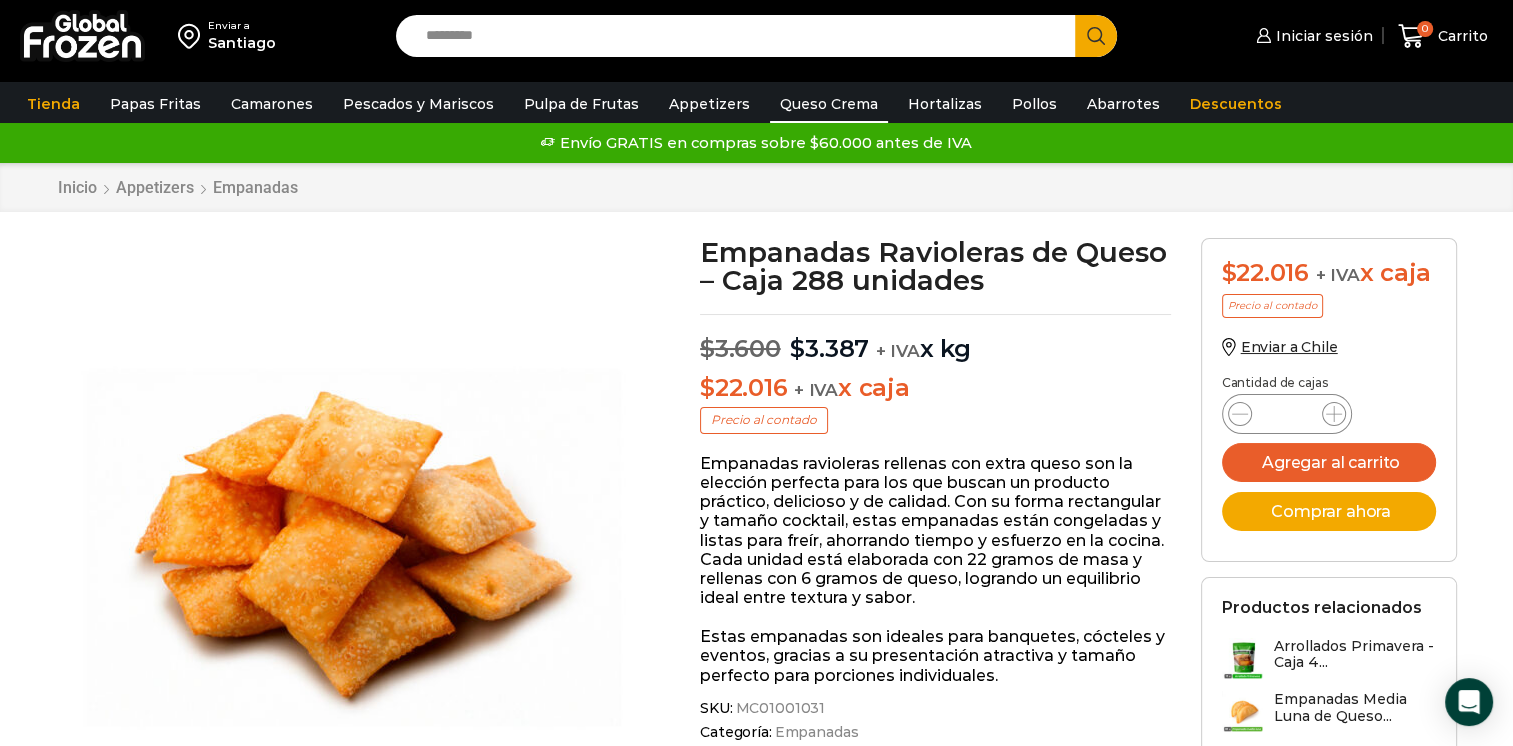 click on "Queso Crema" at bounding box center [829, 104] 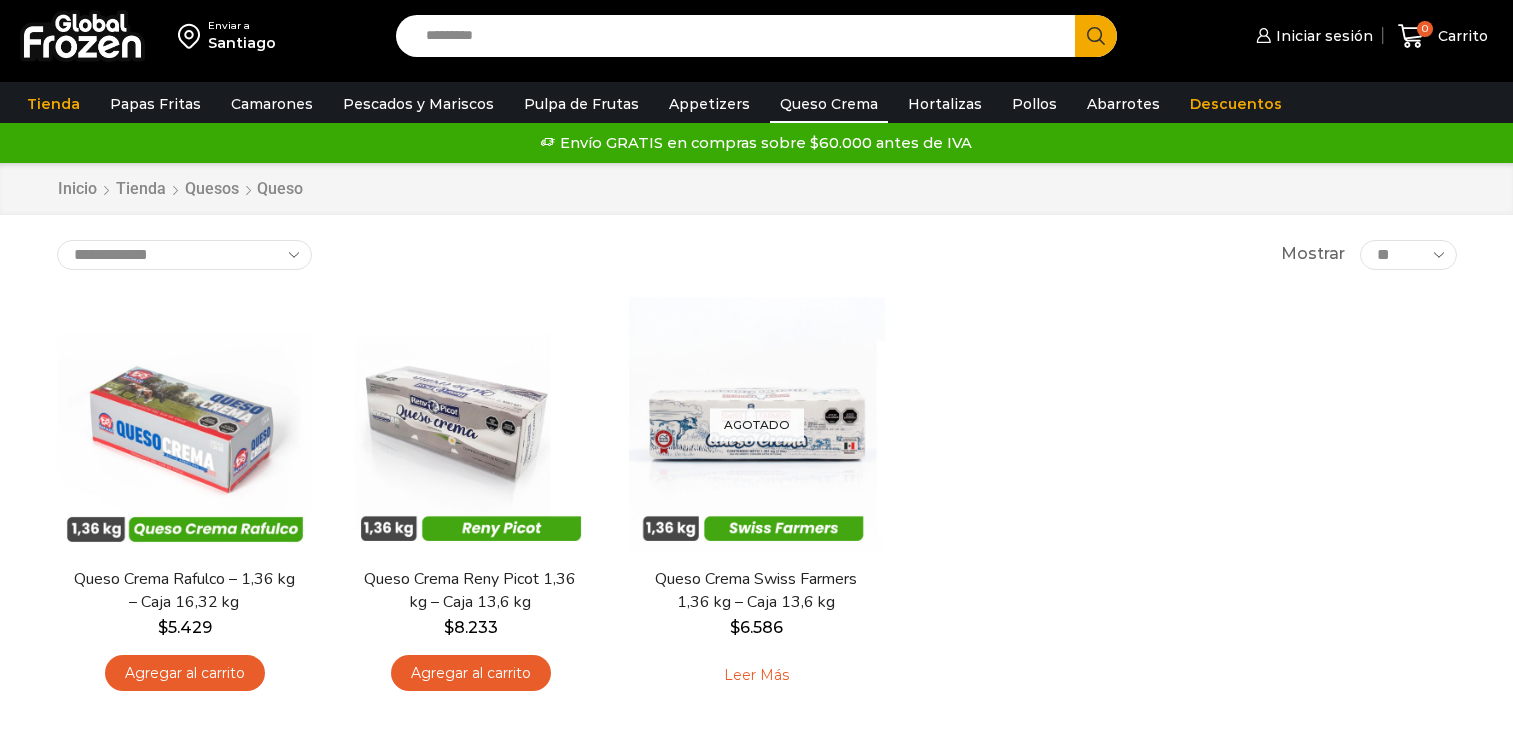 scroll, scrollTop: 0, scrollLeft: 0, axis: both 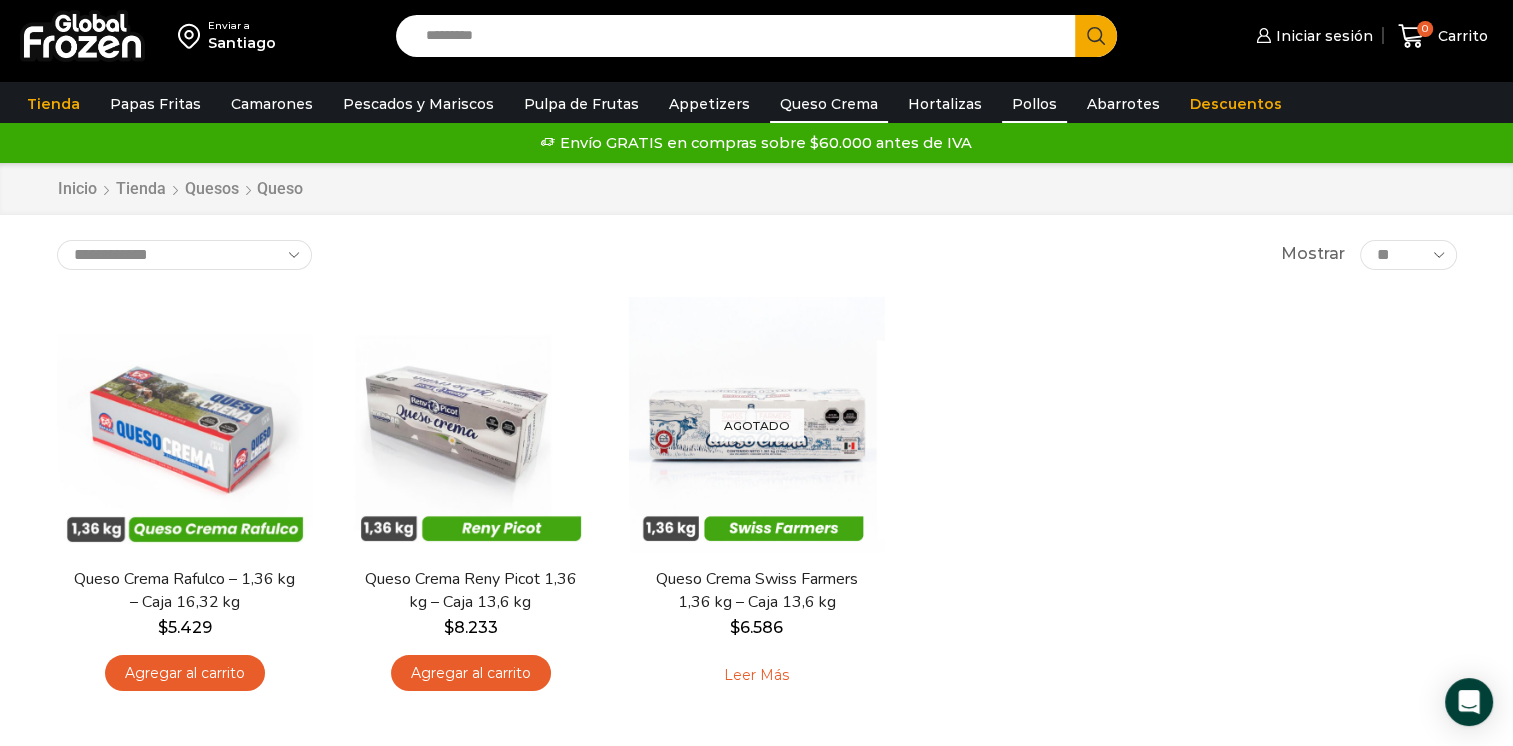 click on "Pollos" at bounding box center [1034, 104] 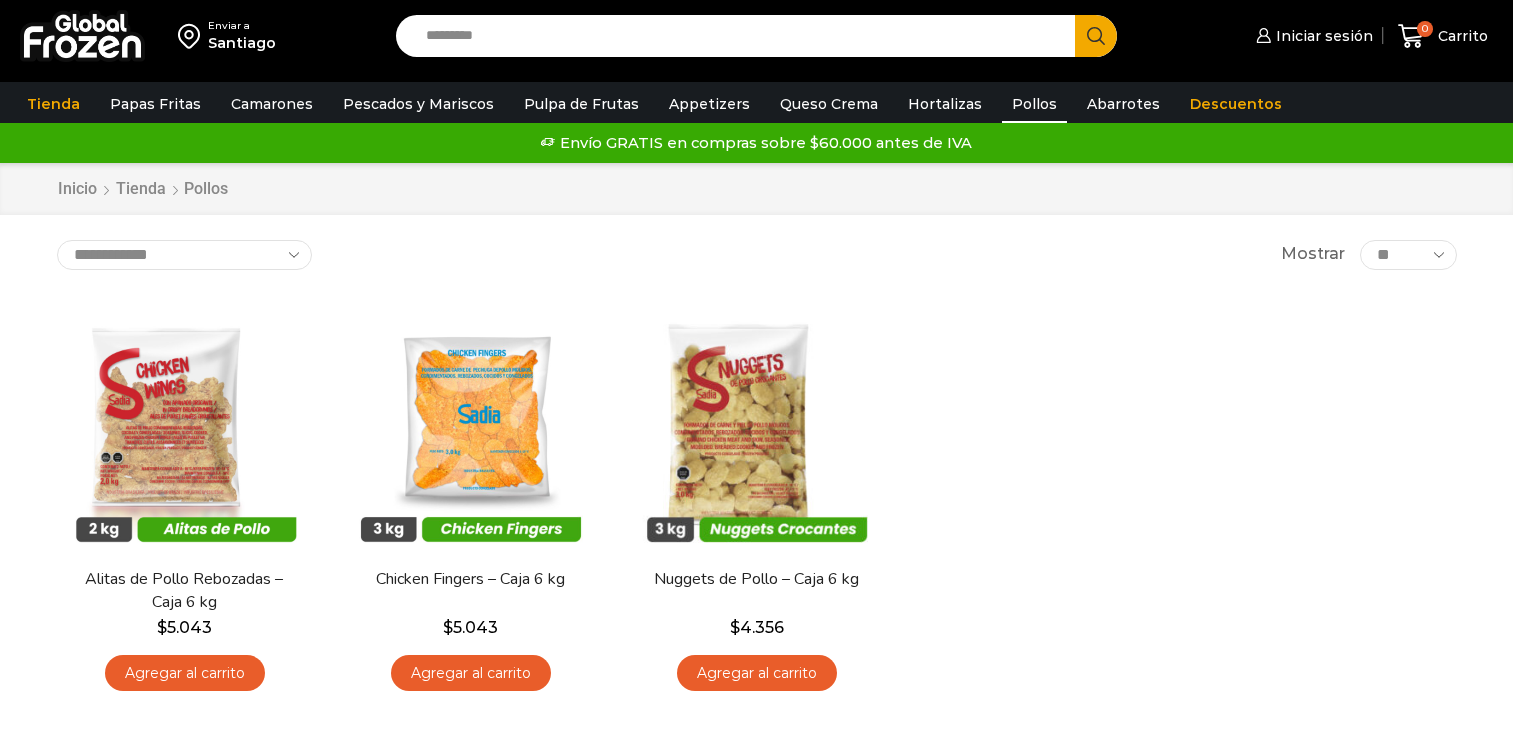scroll, scrollTop: 0, scrollLeft: 0, axis: both 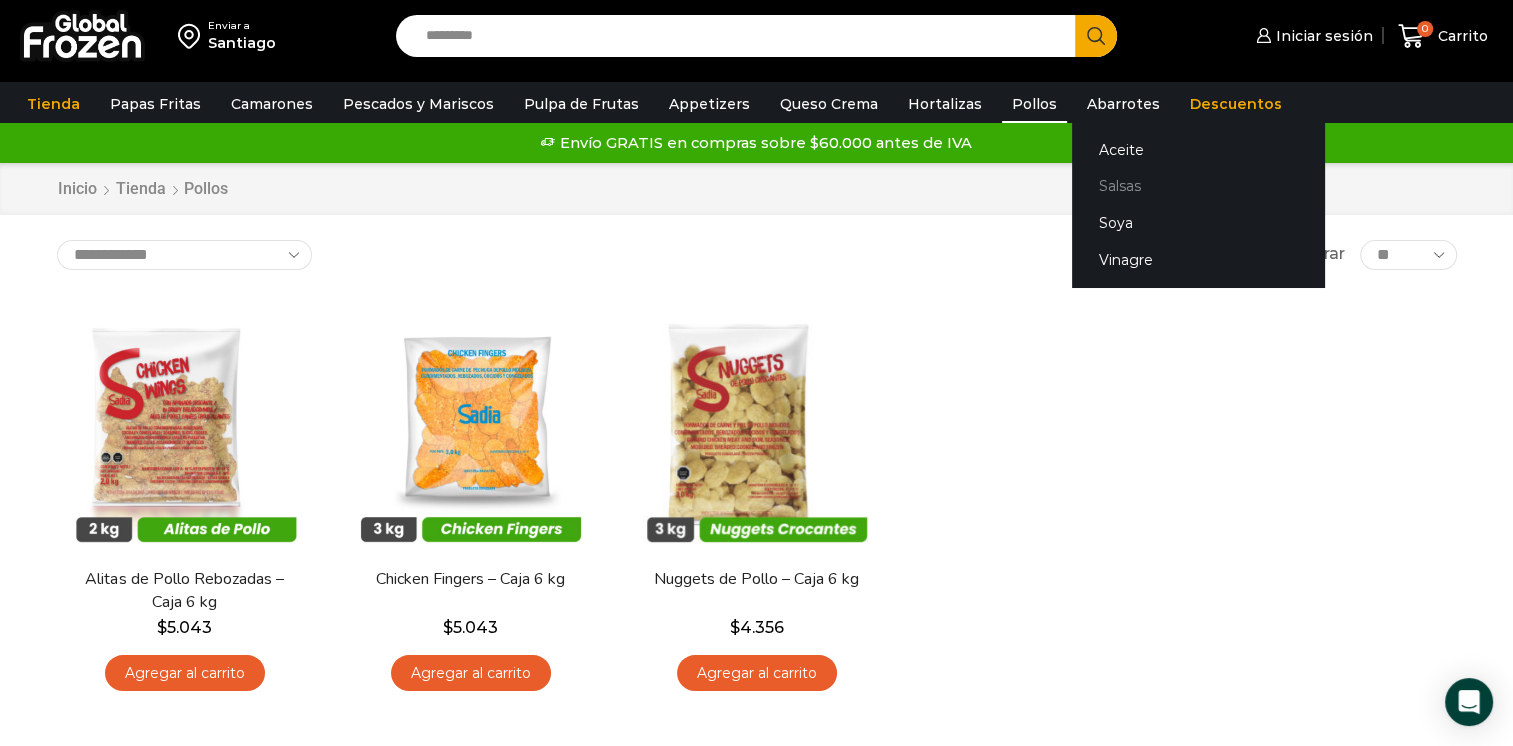 click on "Salsas" at bounding box center (1198, 186) 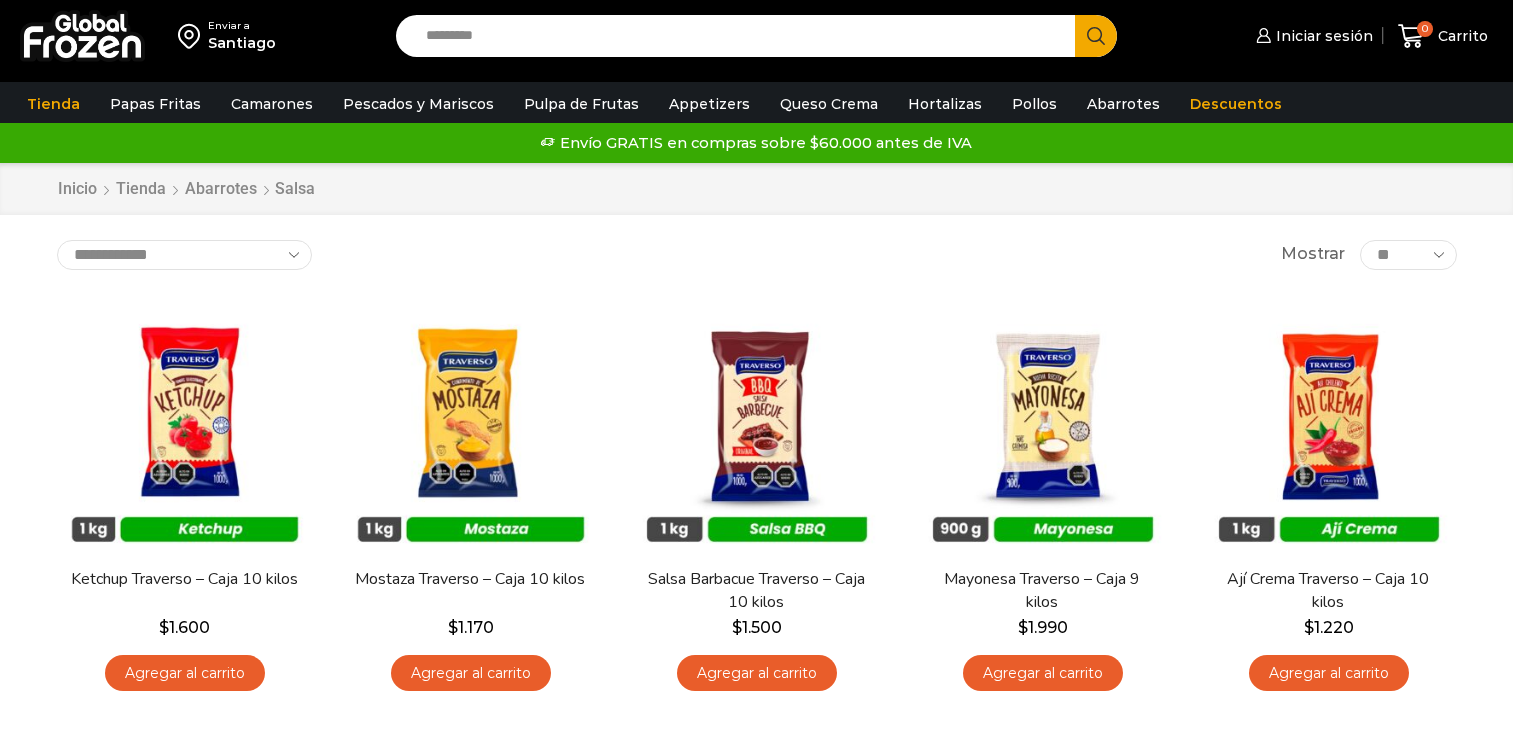 scroll, scrollTop: 0, scrollLeft: 0, axis: both 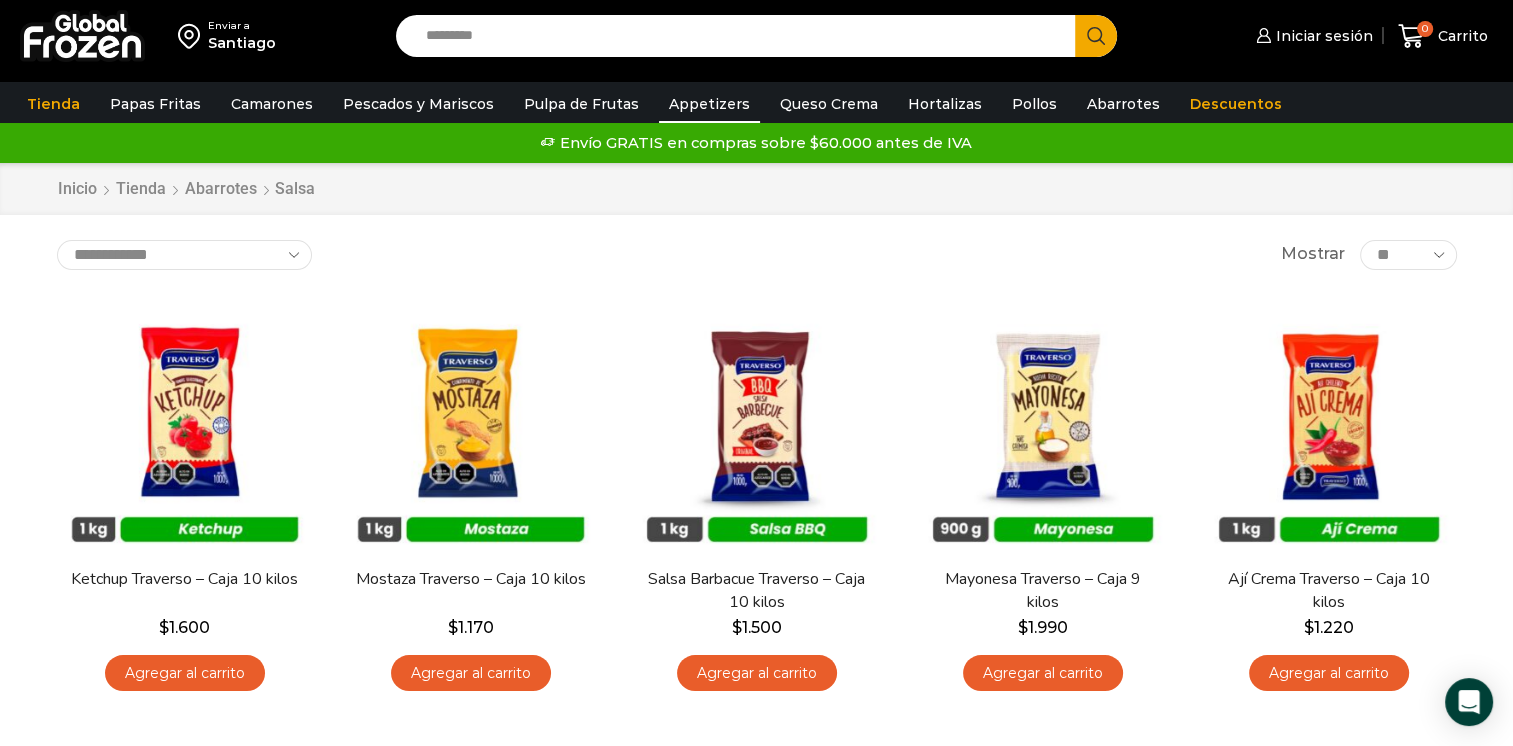 click on "Appetizers" at bounding box center [709, 104] 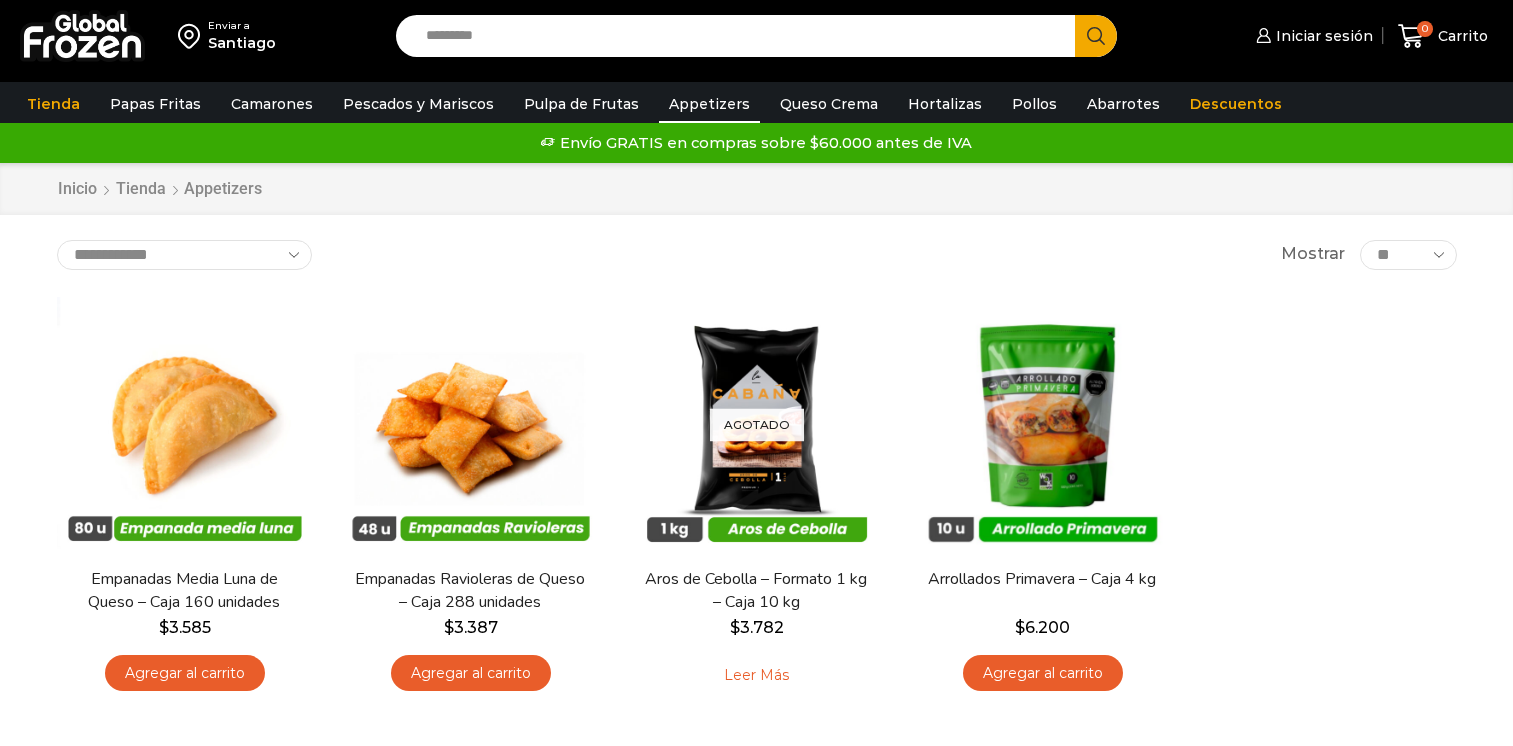 scroll, scrollTop: 0, scrollLeft: 0, axis: both 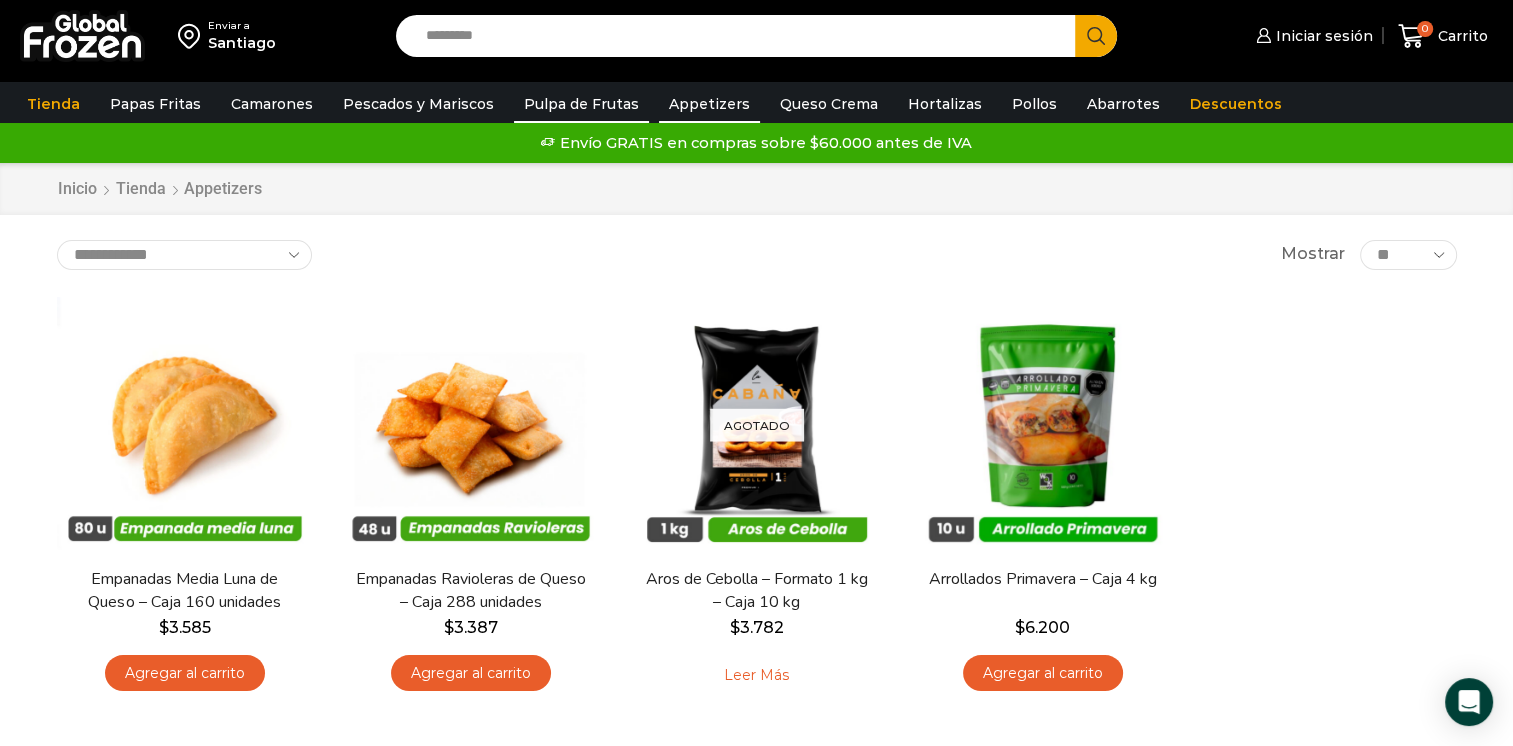 click on "Pulpa de Frutas" at bounding box center (581, 104) 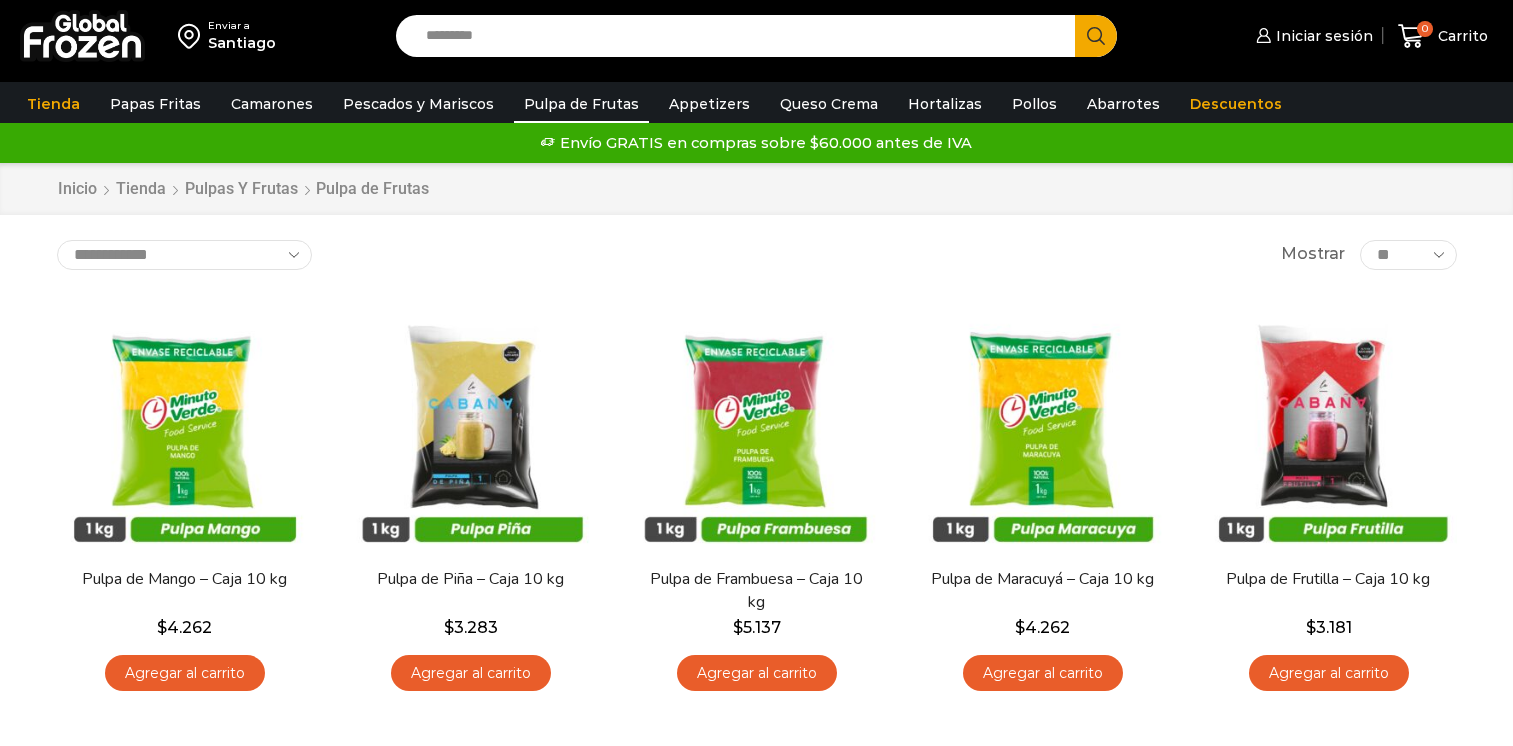 scroll, scrollTop: 0, scrollLeft: 0, axis: both 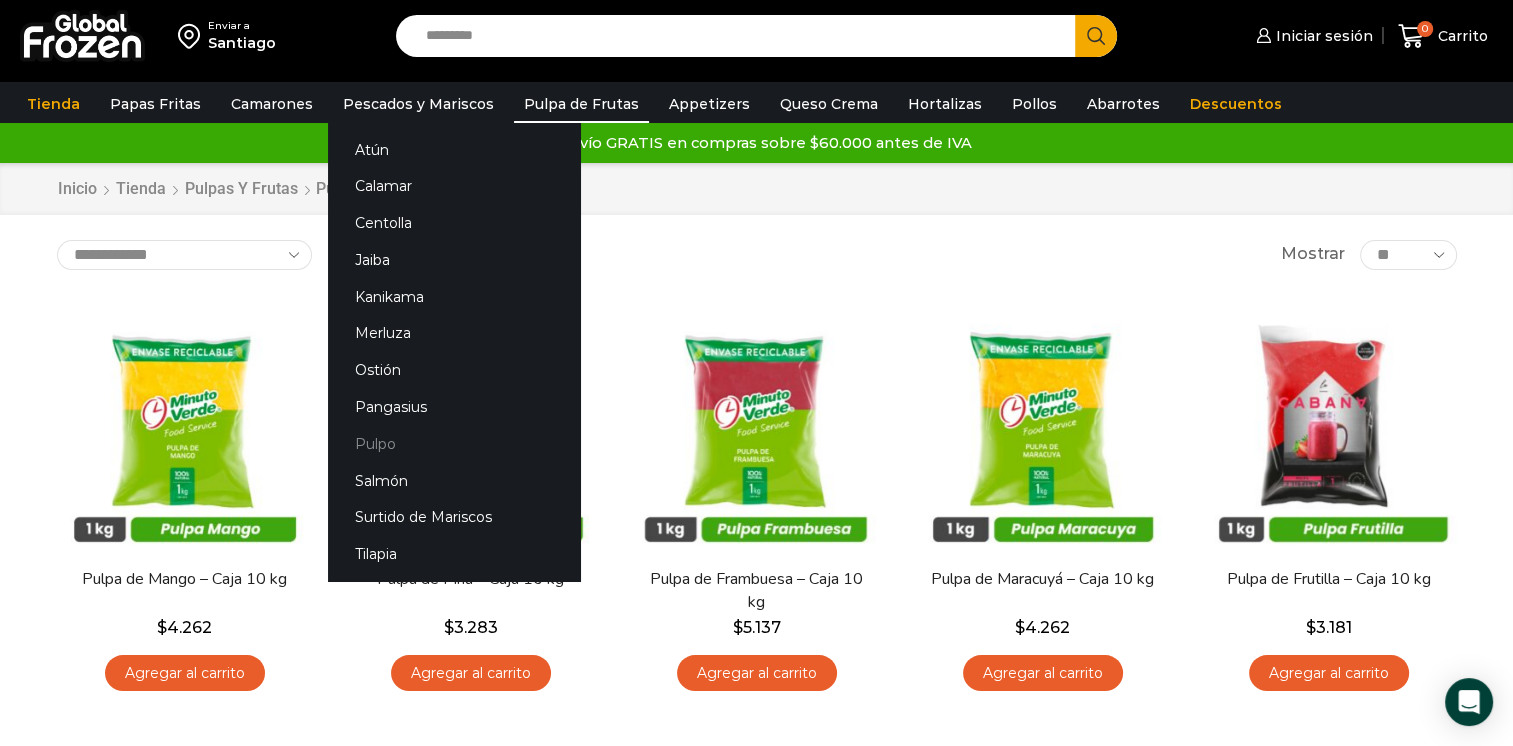 click on "Pulpo" at bounding box center (454, 443) 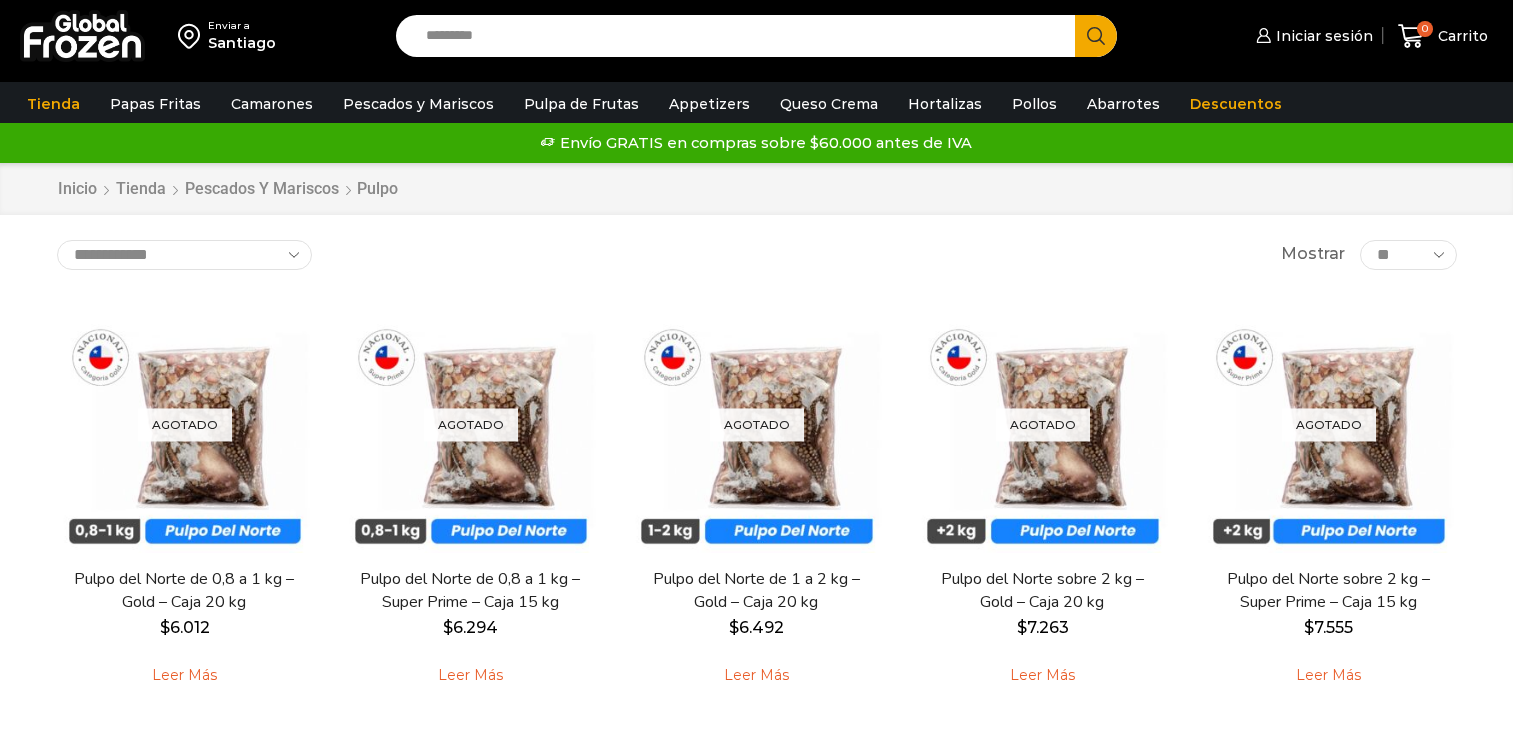 scroll, scrollTop: 0, scrollLeft: 0, axis: both 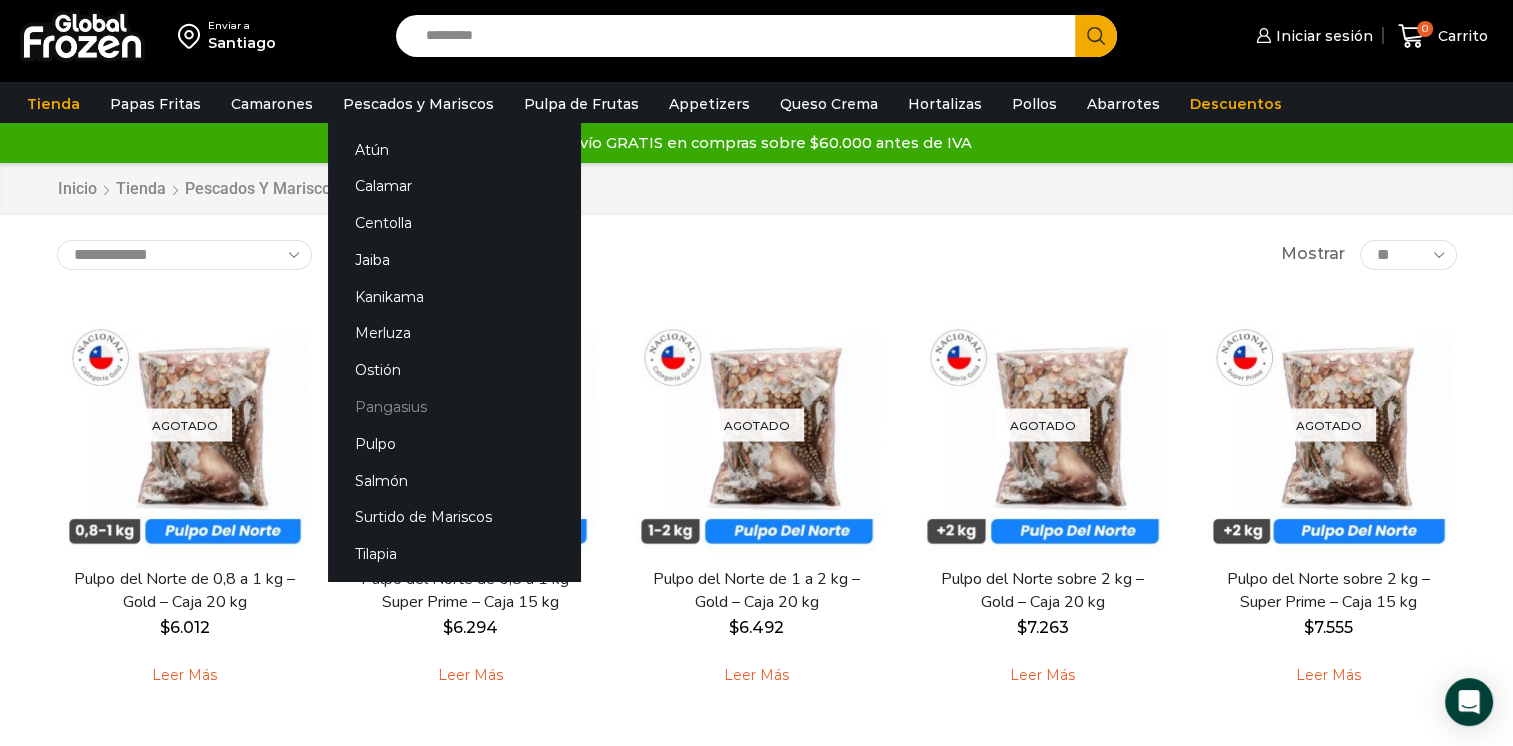 click on "Pangasius" at bounding box center (454, 407) 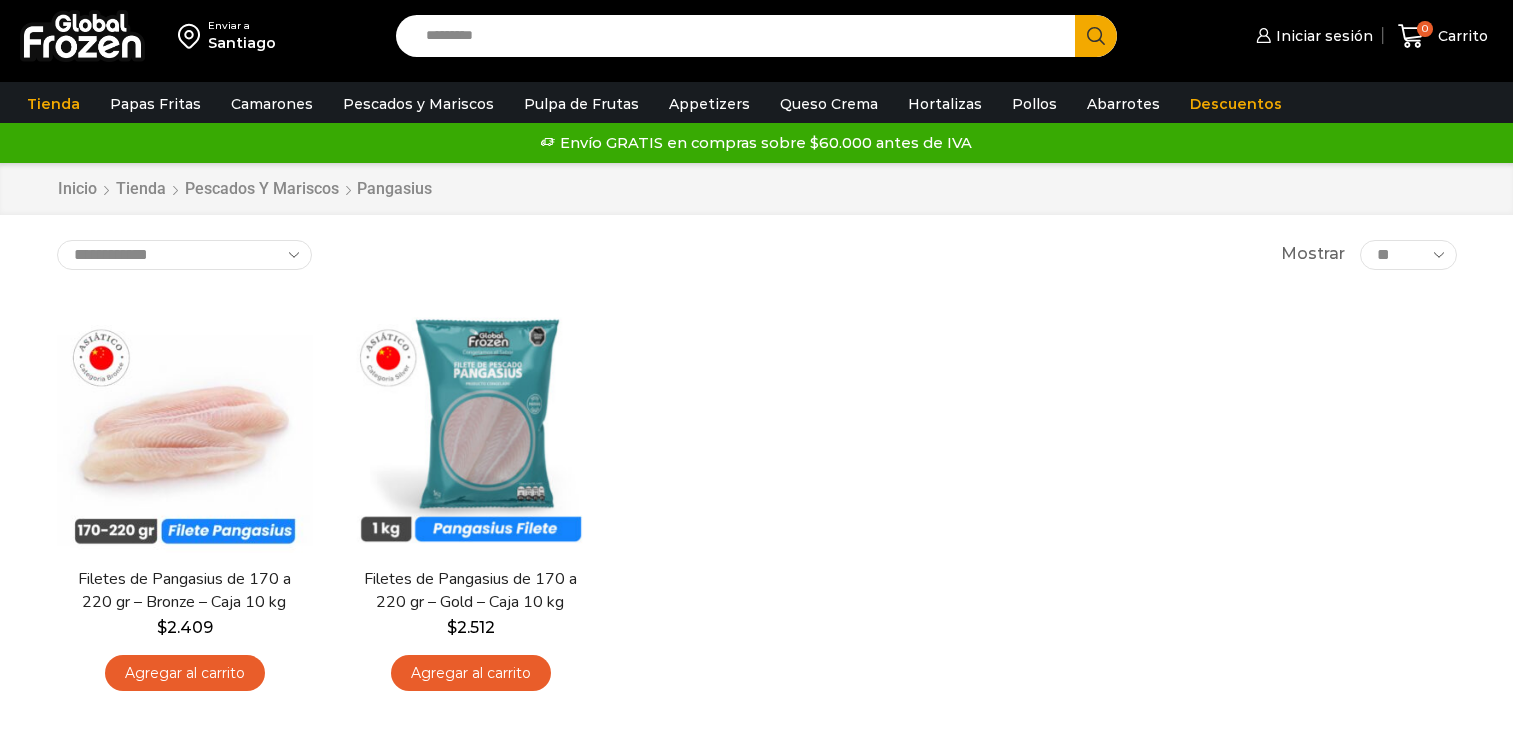 scroll, scrollTop: 0, scrollLeft: 0, axis: both 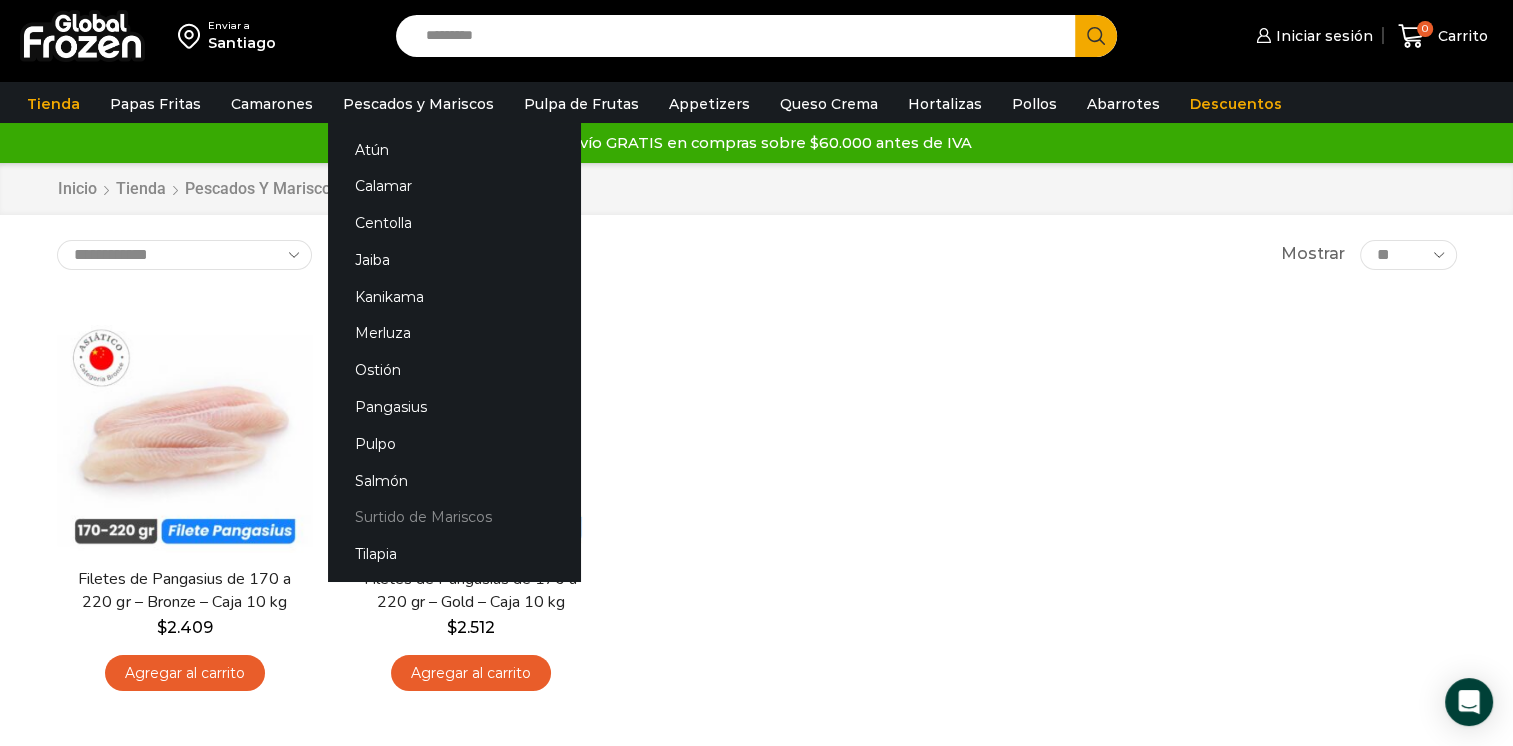 click on "Surtido de Mariscos" at bounding box center (454, 517) 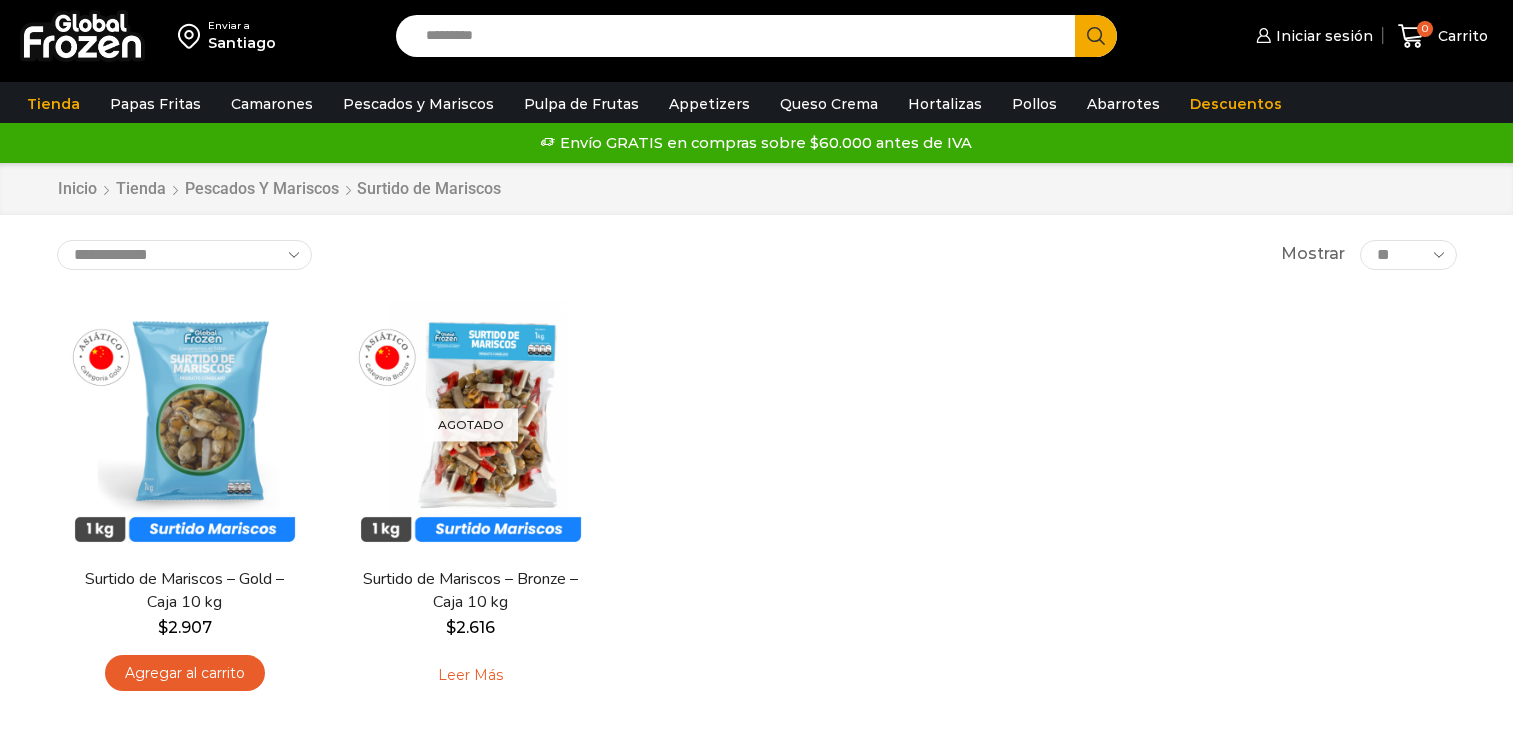 scroll, scrollTop: 0, scrollLeft: 0, axis: both 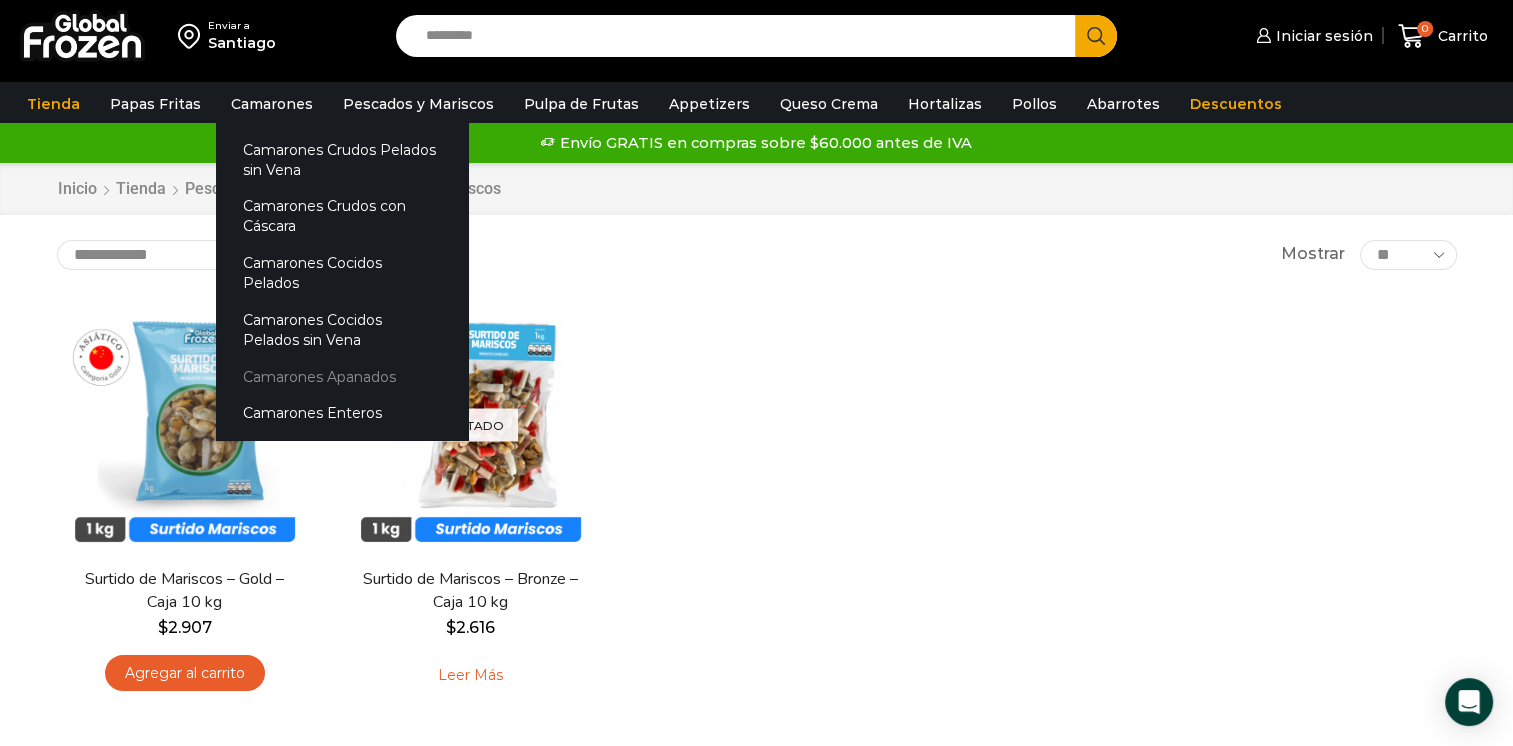 click on "Camarones Apanados" at bounding box center (342, 376) 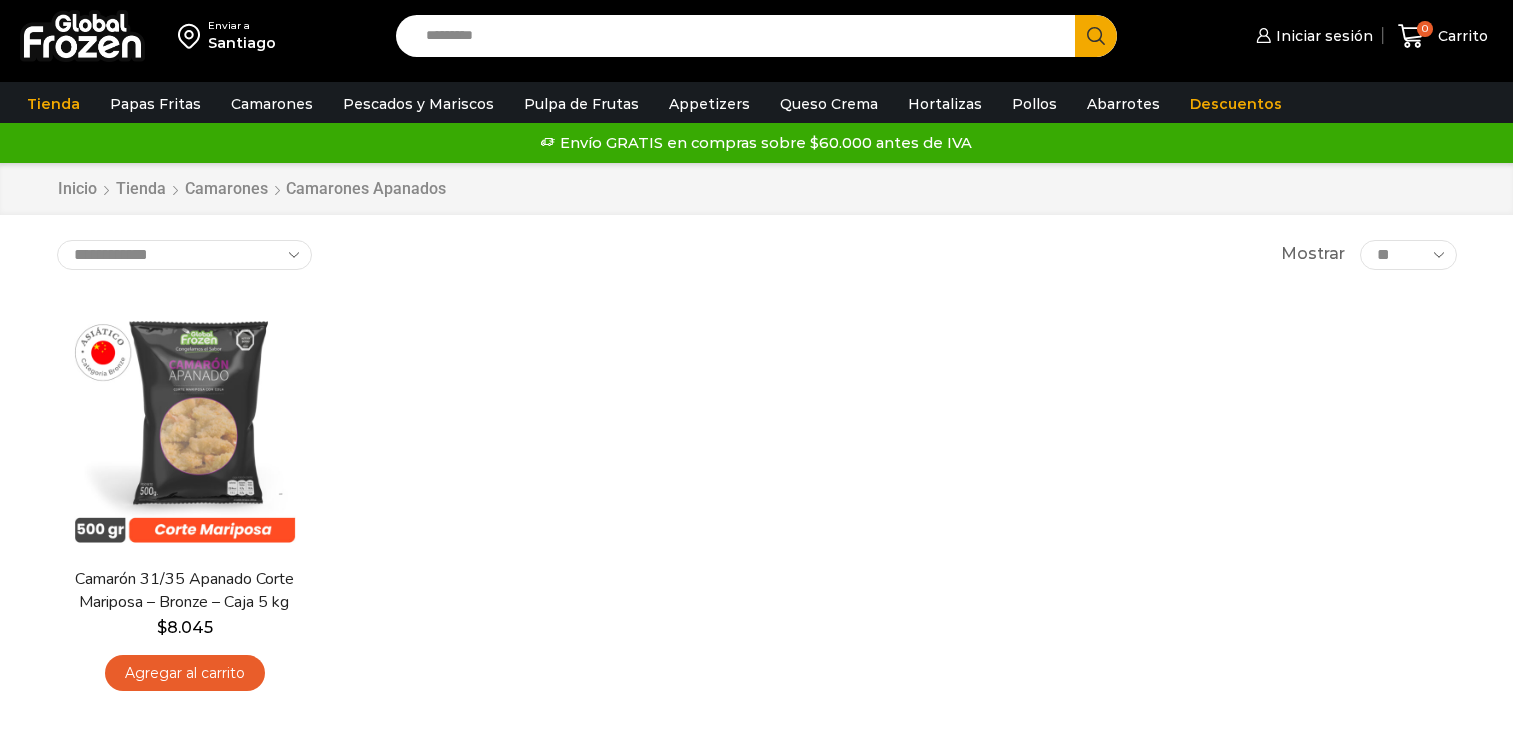 scroll, scrollTop: 0, scrollLeft: 0, axis: both 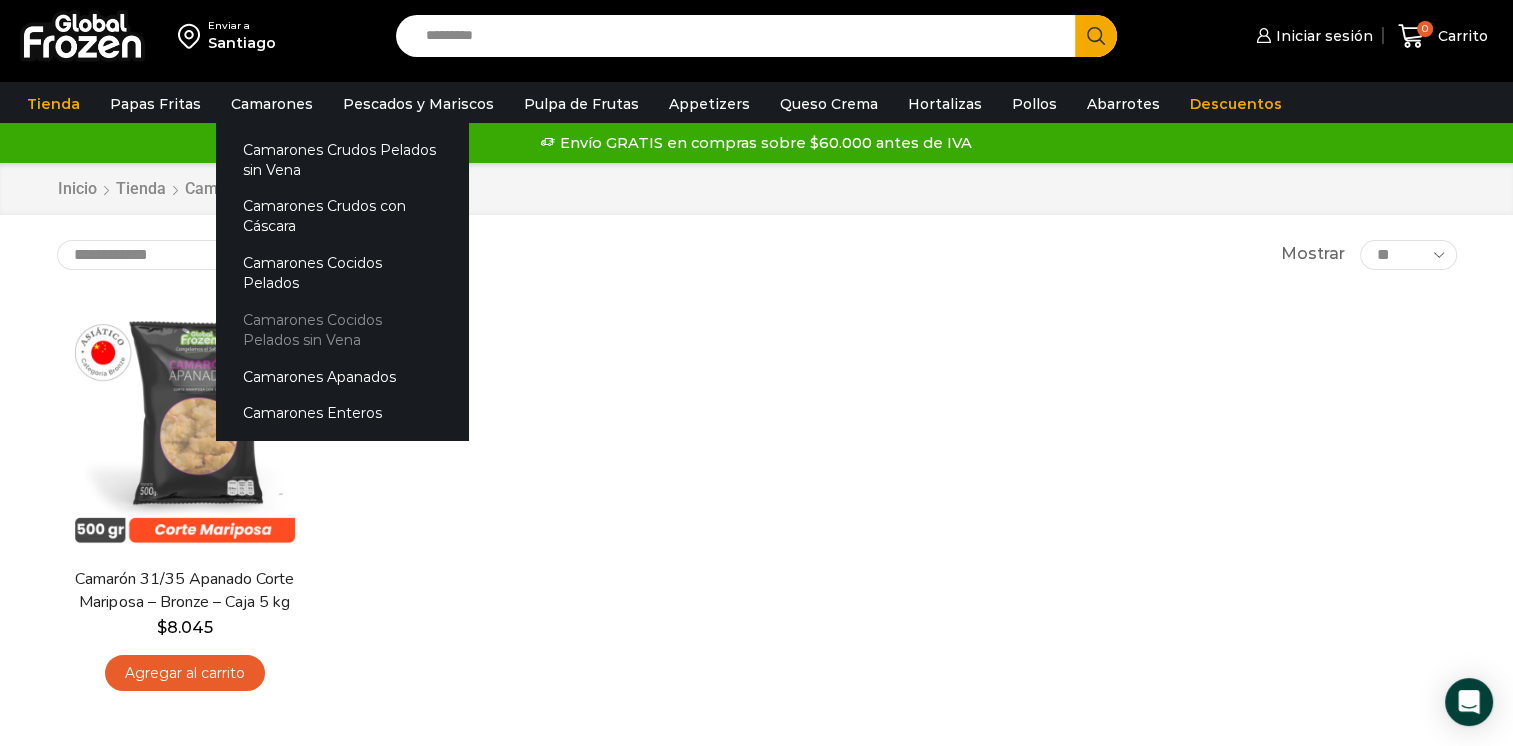 click on "Camarones Cocidos Pelados sin Vena" at bounding box center [342, 330] 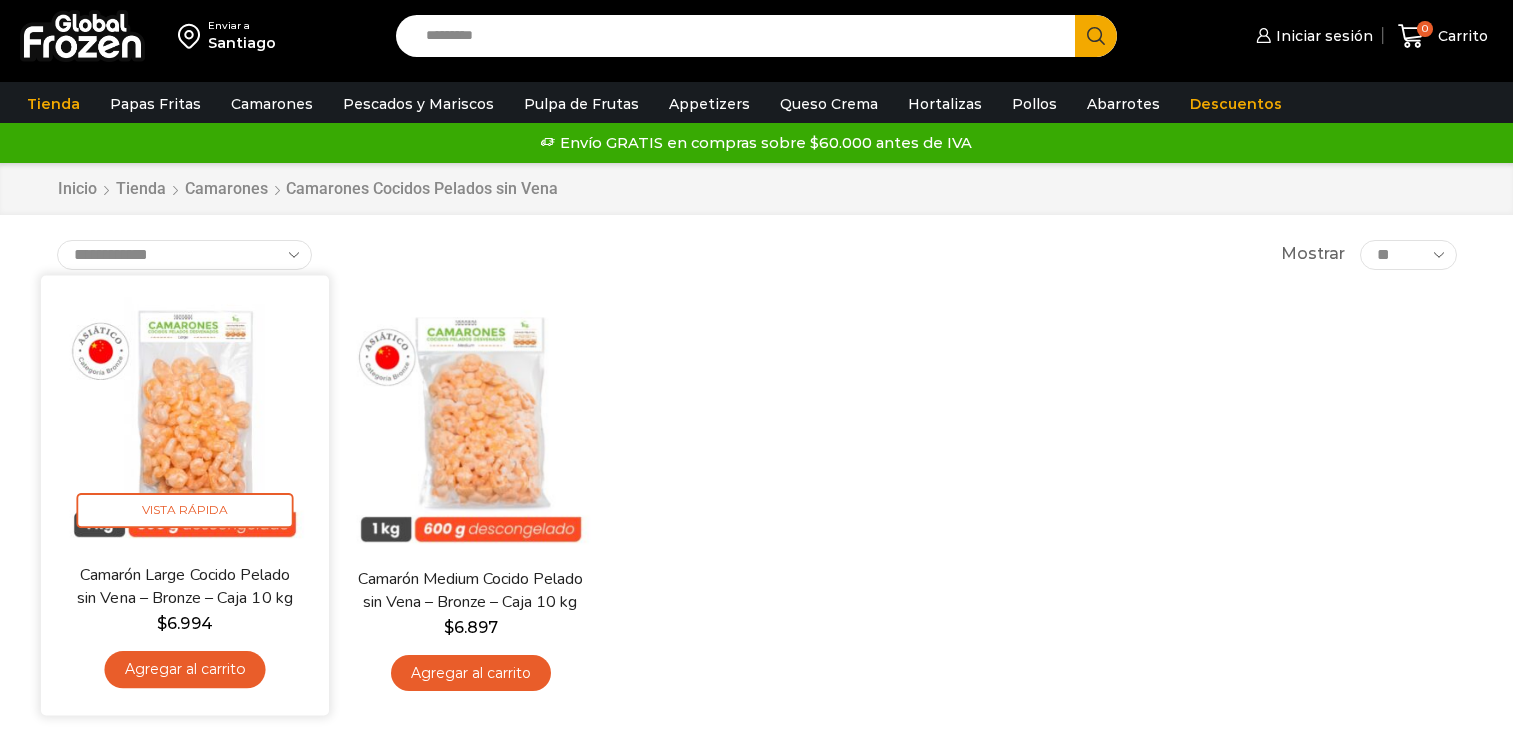 scroll, scrollTop: 0, scrollLeft: 0, axis: both 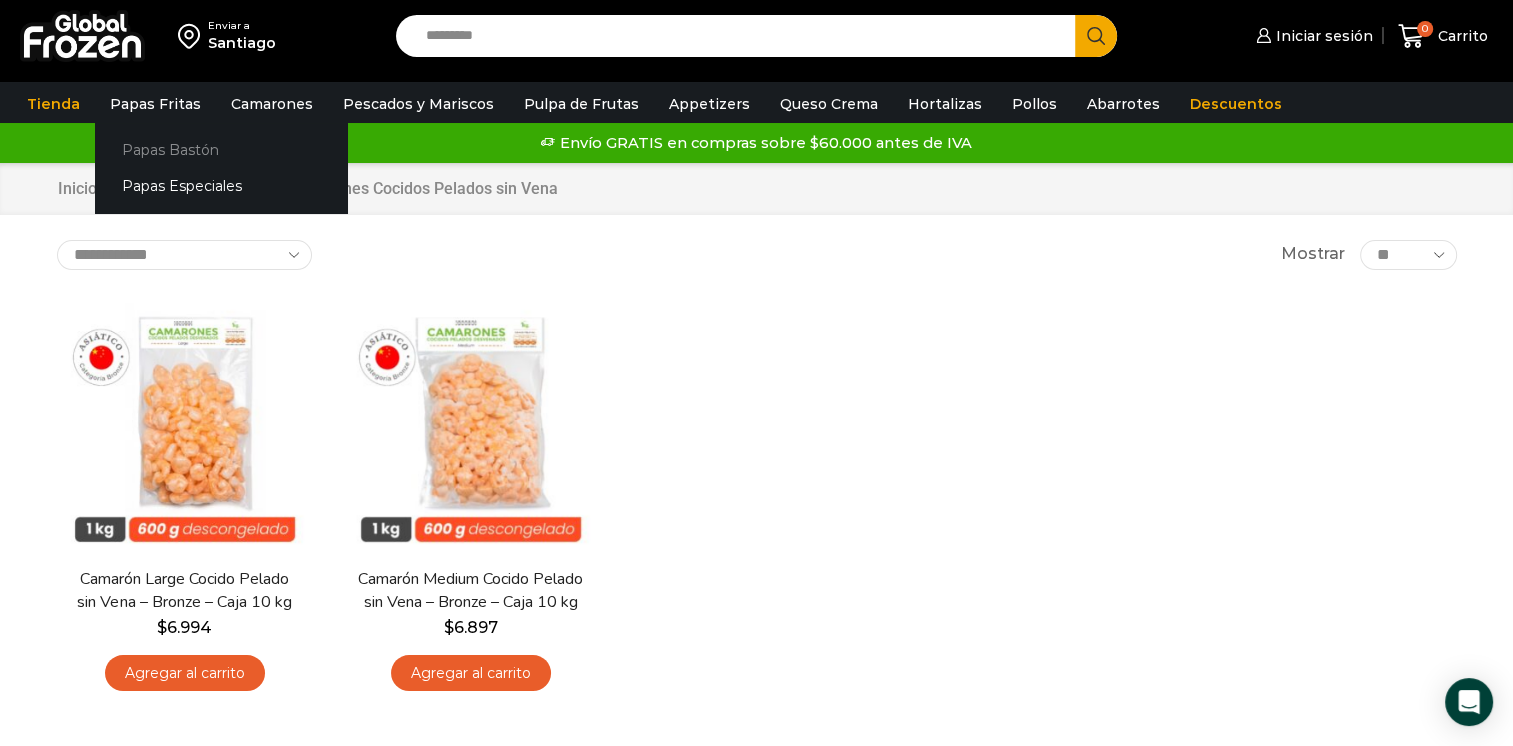 click on "Papas Bastón" at bounding box center (221, 149) 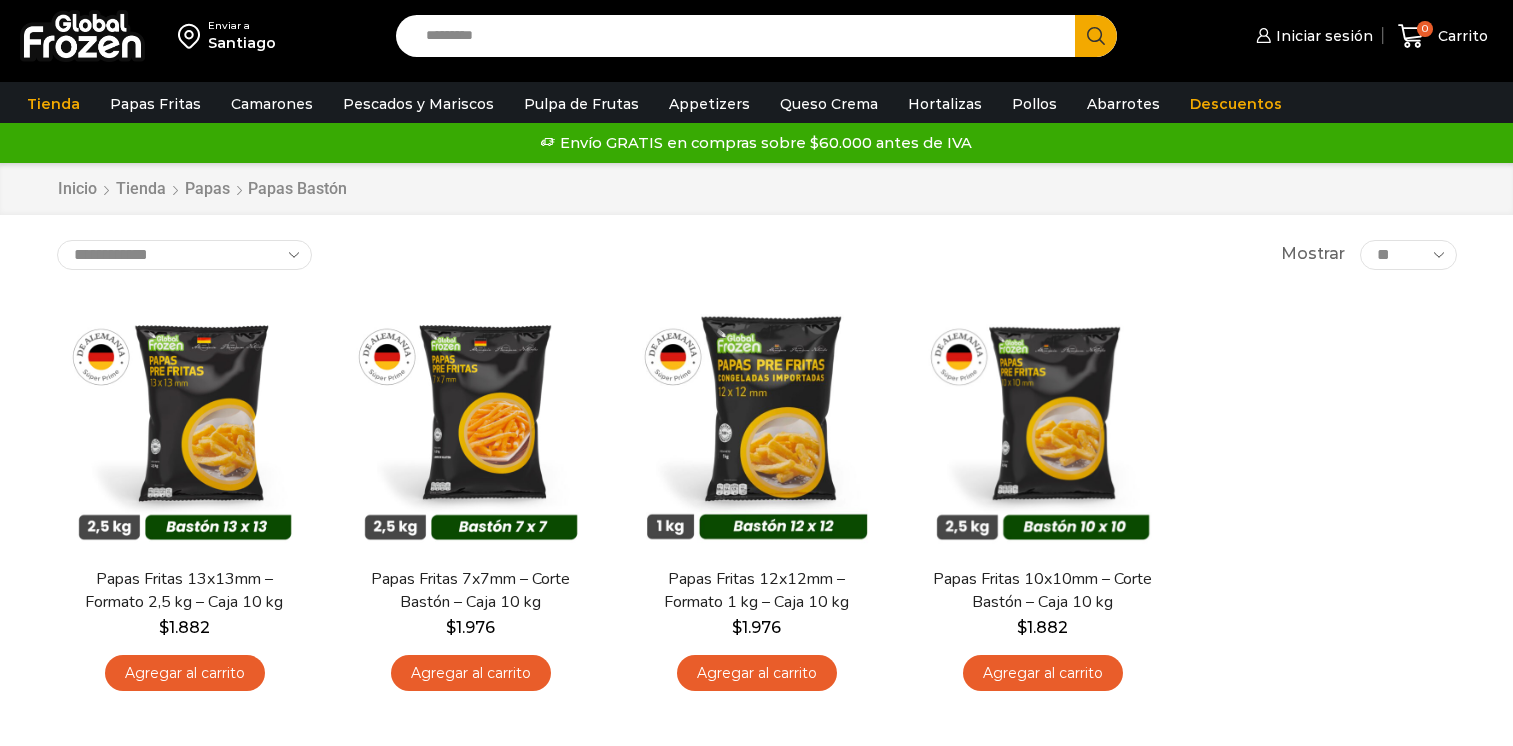 scroll, scrollTop: 0, scrollLeft: 0, axis: both 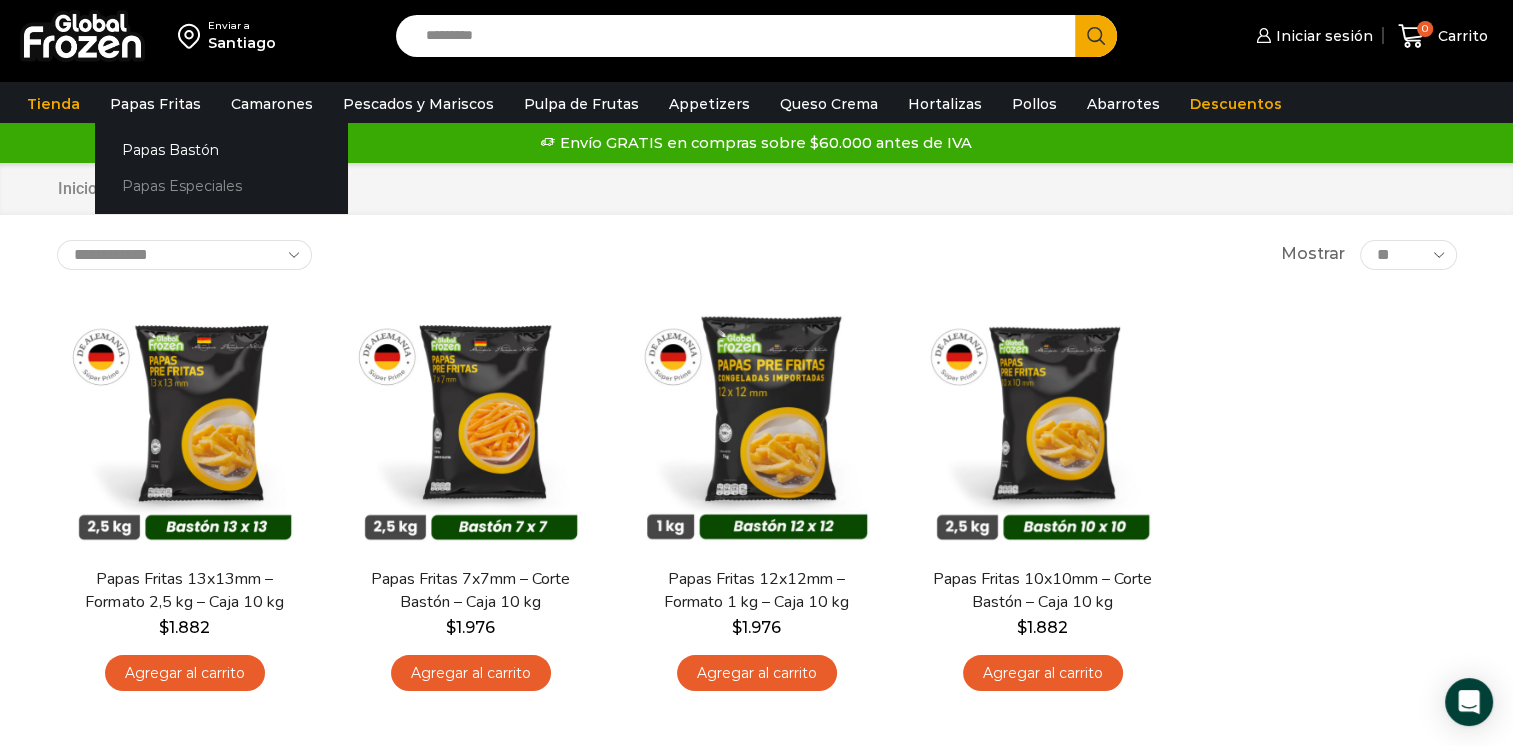 click on "Papas Especiales" at bounding box center [221, 186] 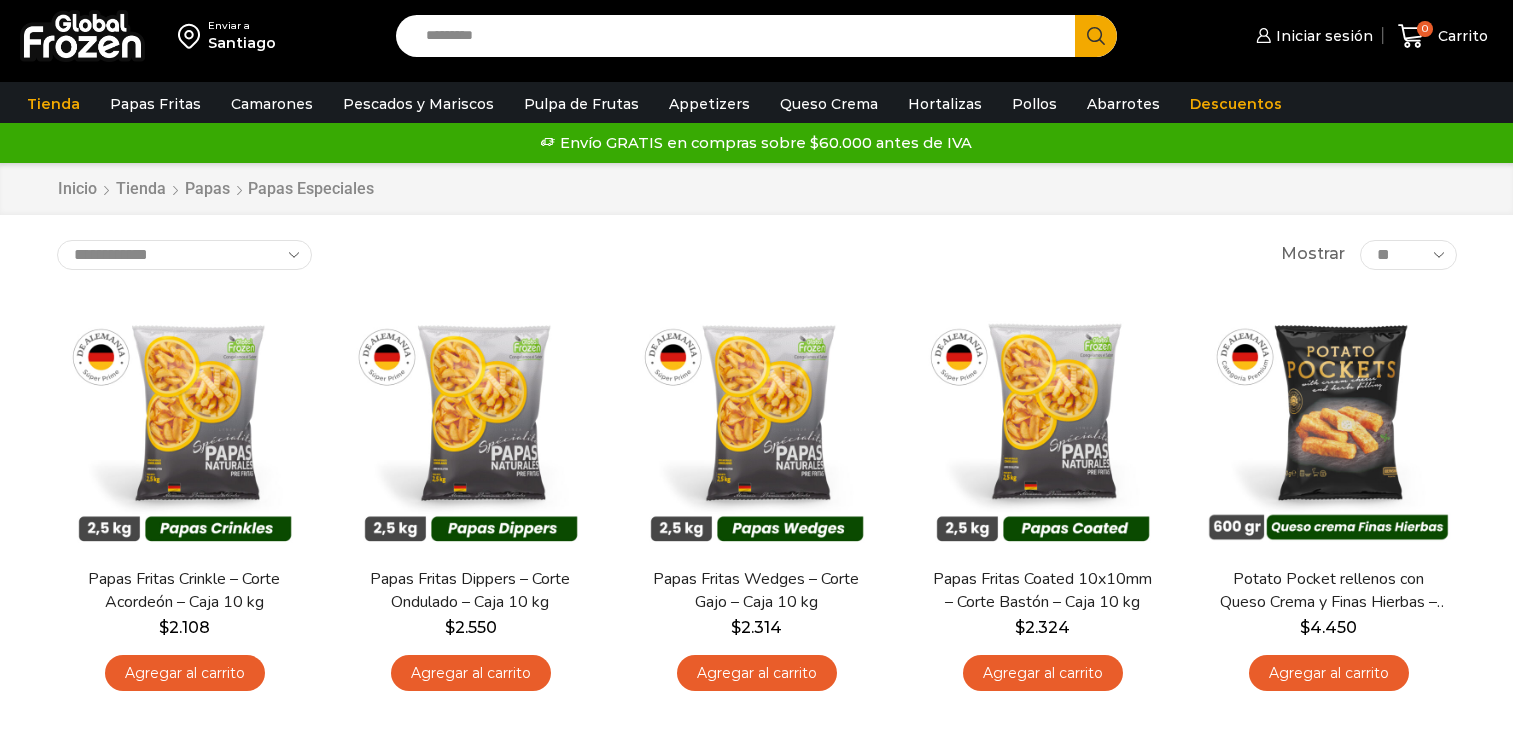 scroll, scrollTop: 0, scrollLeft: 0, axis: both 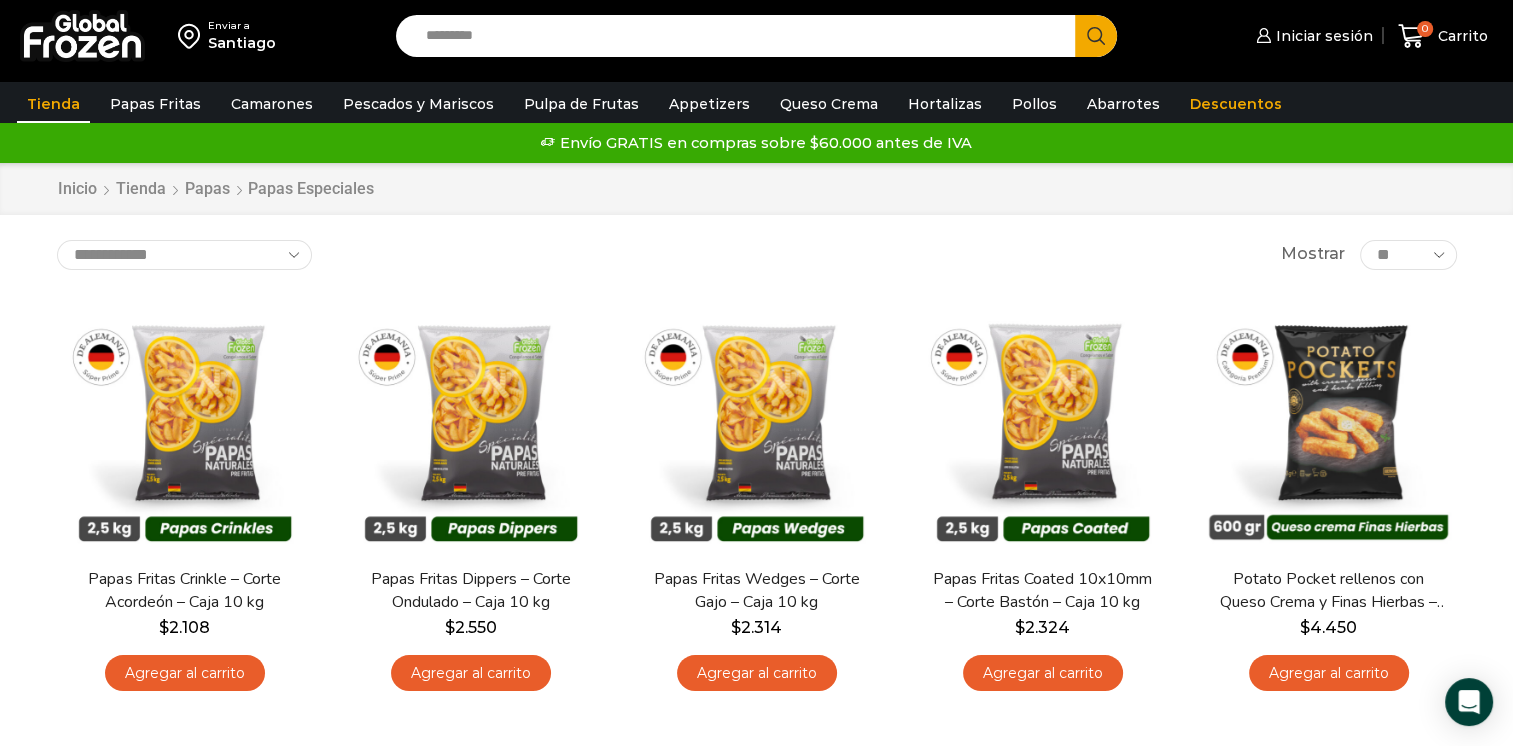 click on "Tienda" at bounding box center [53, 104] 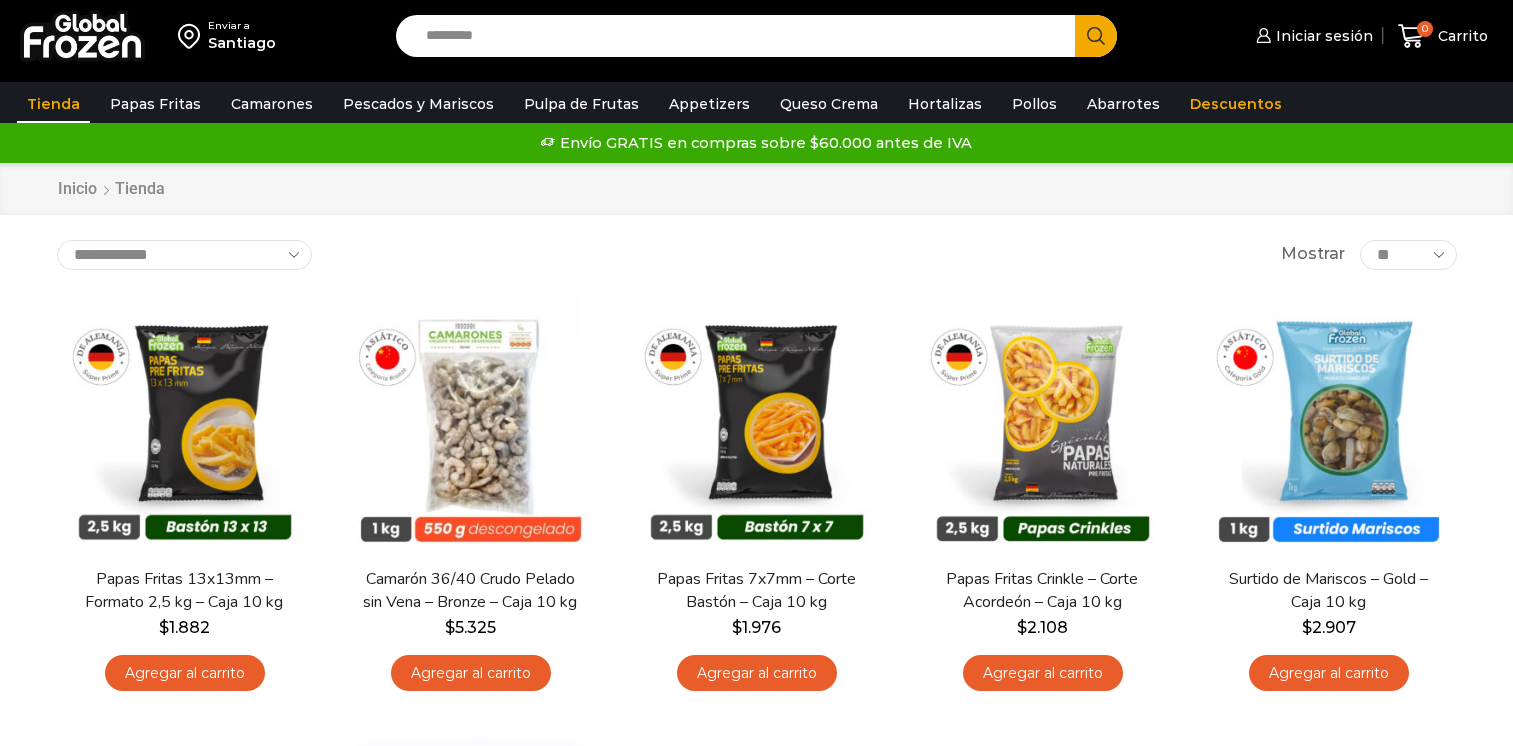 scroll, scrollTop: 0, scrollLeft: 0, axis: both 